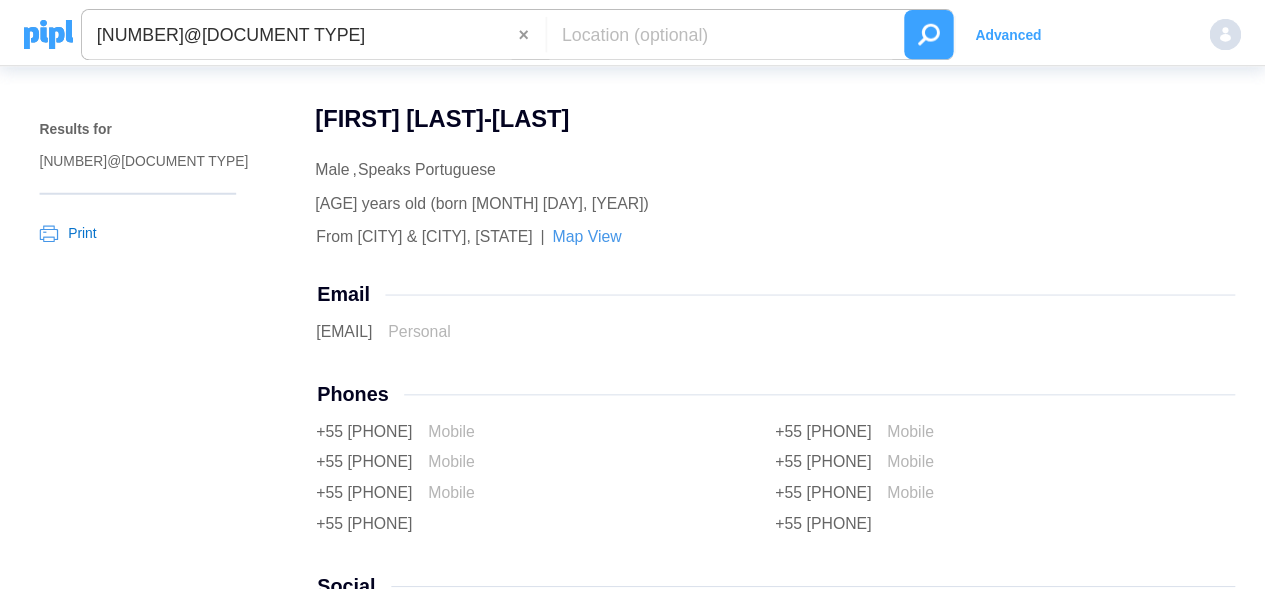scroll, scrollTop: 0, scrollLeft: 0, axis: both 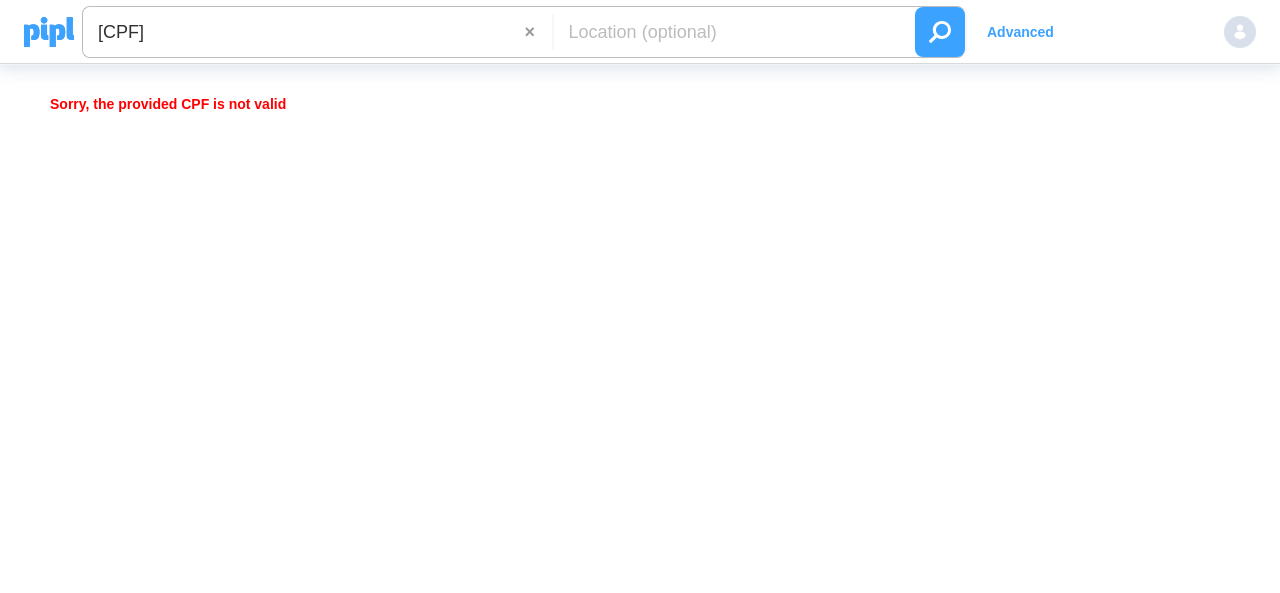 click on "266.046.758-74@cpf" at bounding box center (304, 32) 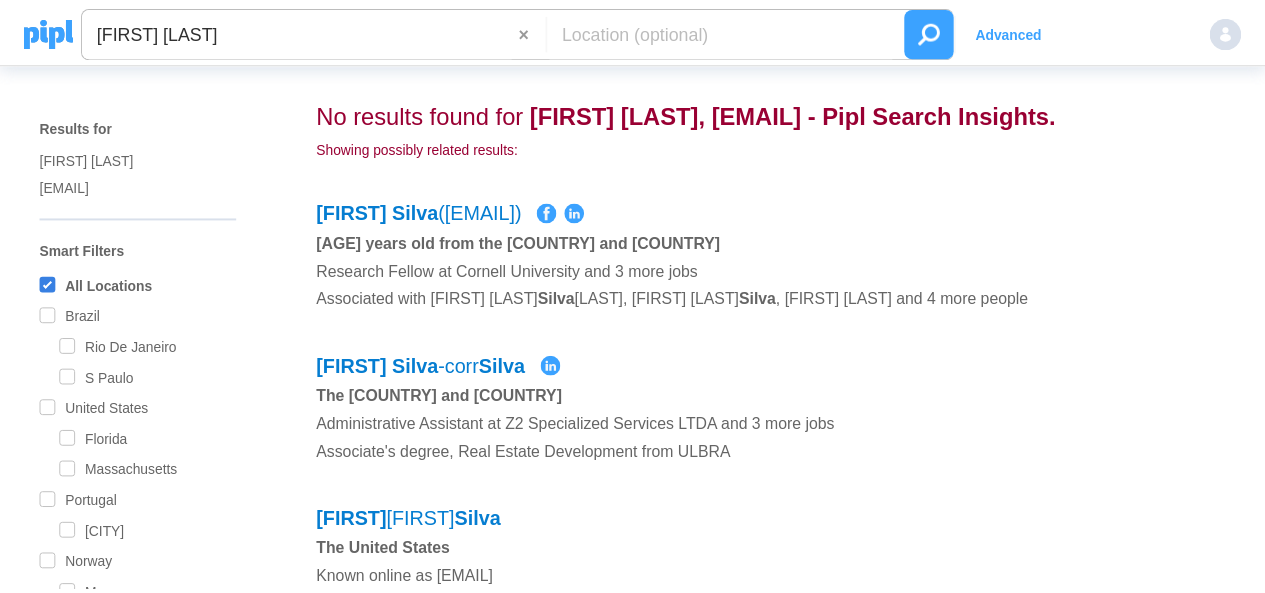 scroll, scrollTop: 0, scrollLeft: 0, axis: both 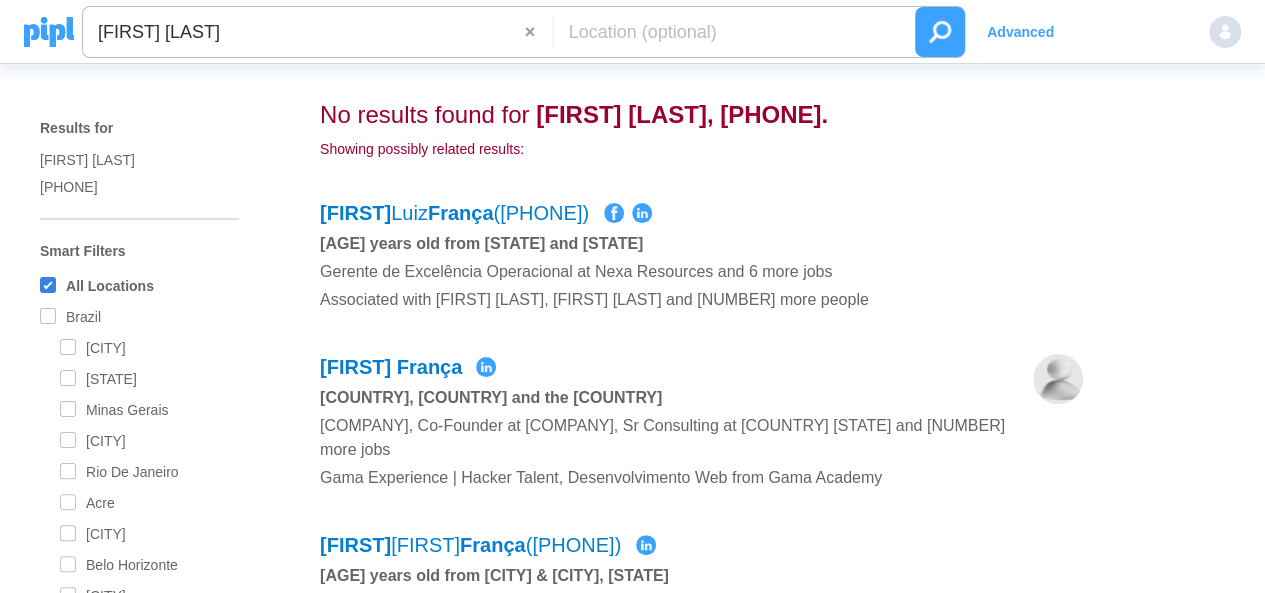 drag, startPoint x: 466, startPoint y: 31, endPoint x: 0, endPoint y: 19, distance: 466.15448 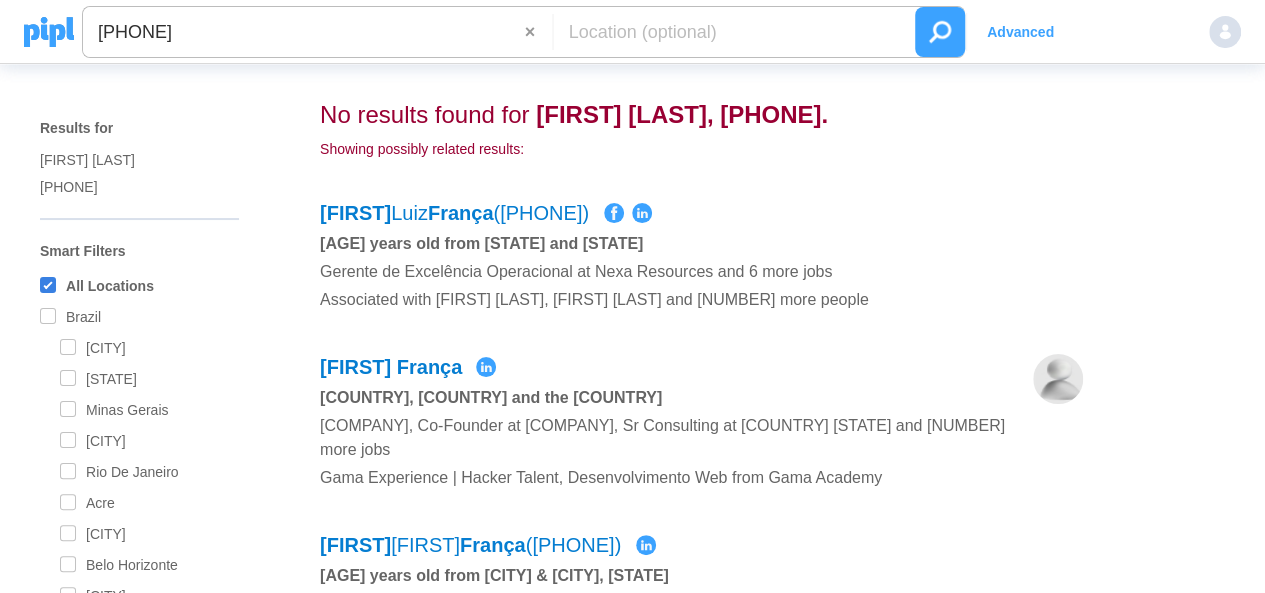 type on "+5531971498133" 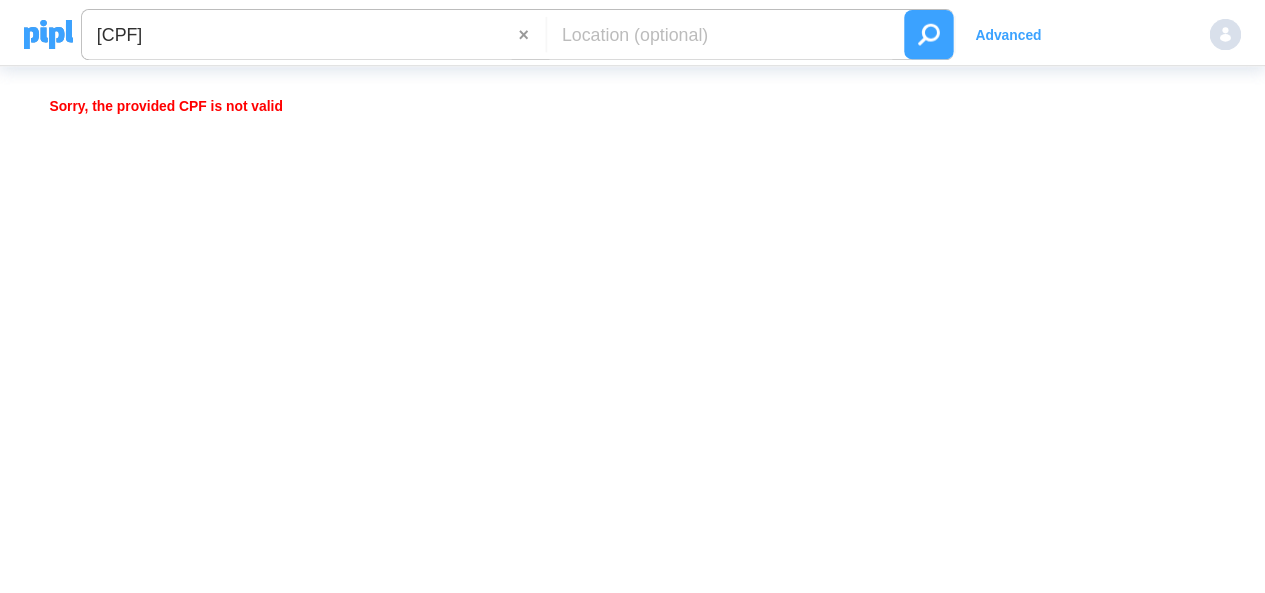 scroll, scrollTop: 0, scrollLeft: 0, axis: both 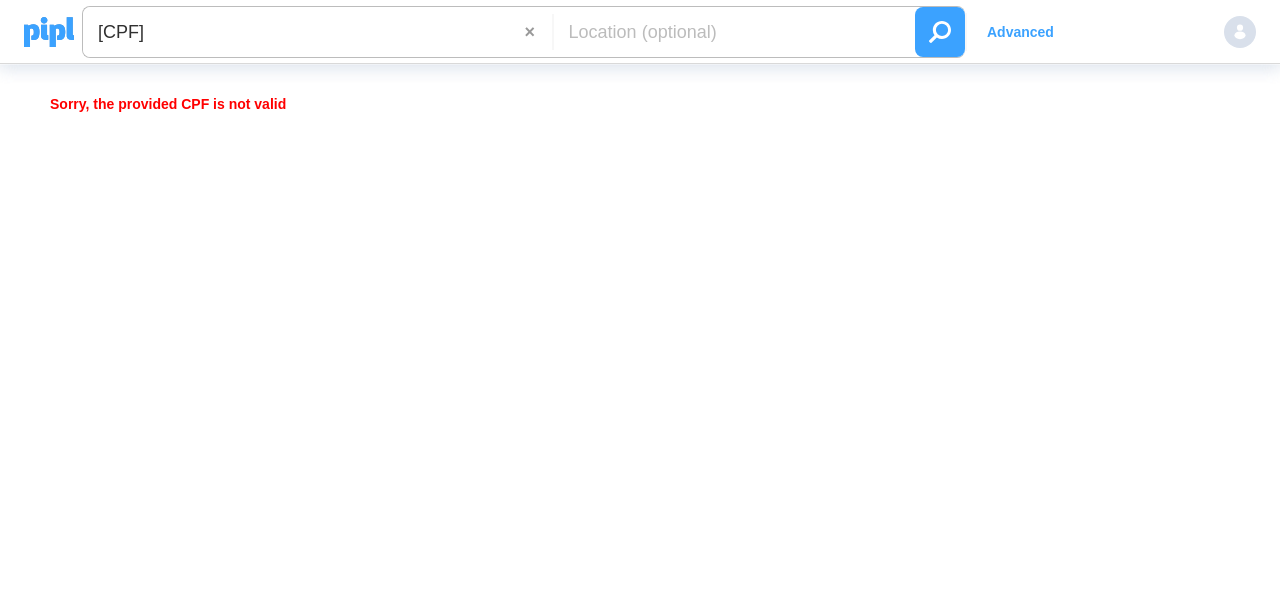 drag, startPoint x: 132, startPoint y: 35, endPoint x: 145, endPoint y: 32, distance: 13.341664 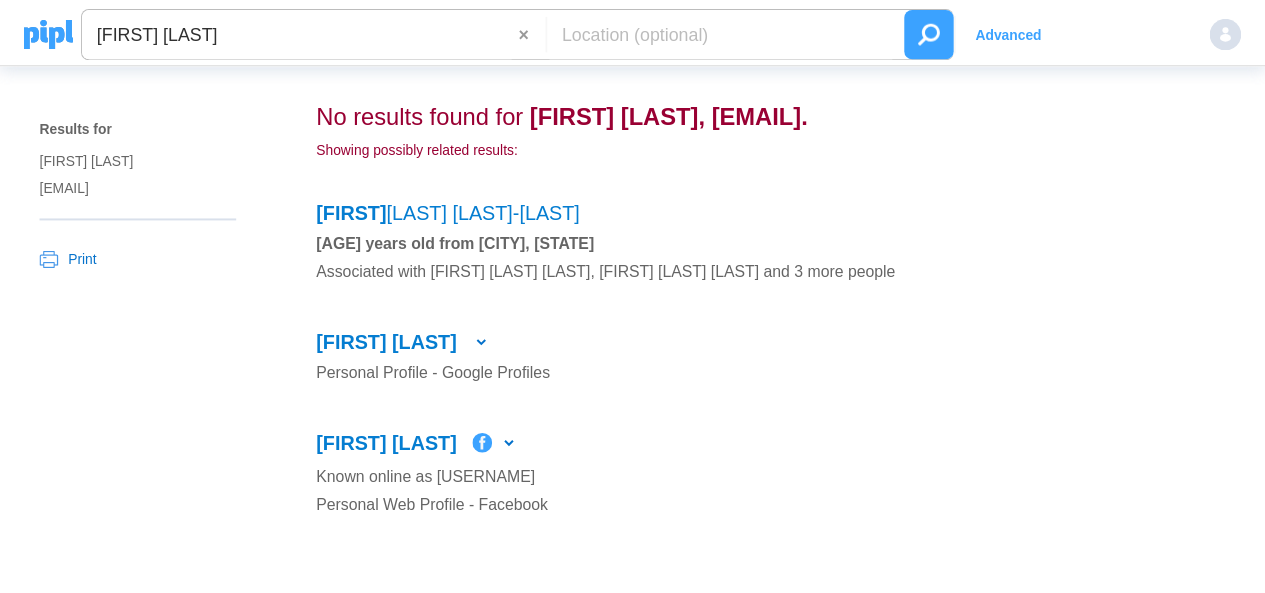 scroll, scrollTop: 0, scrollLeft: 0, axis: both 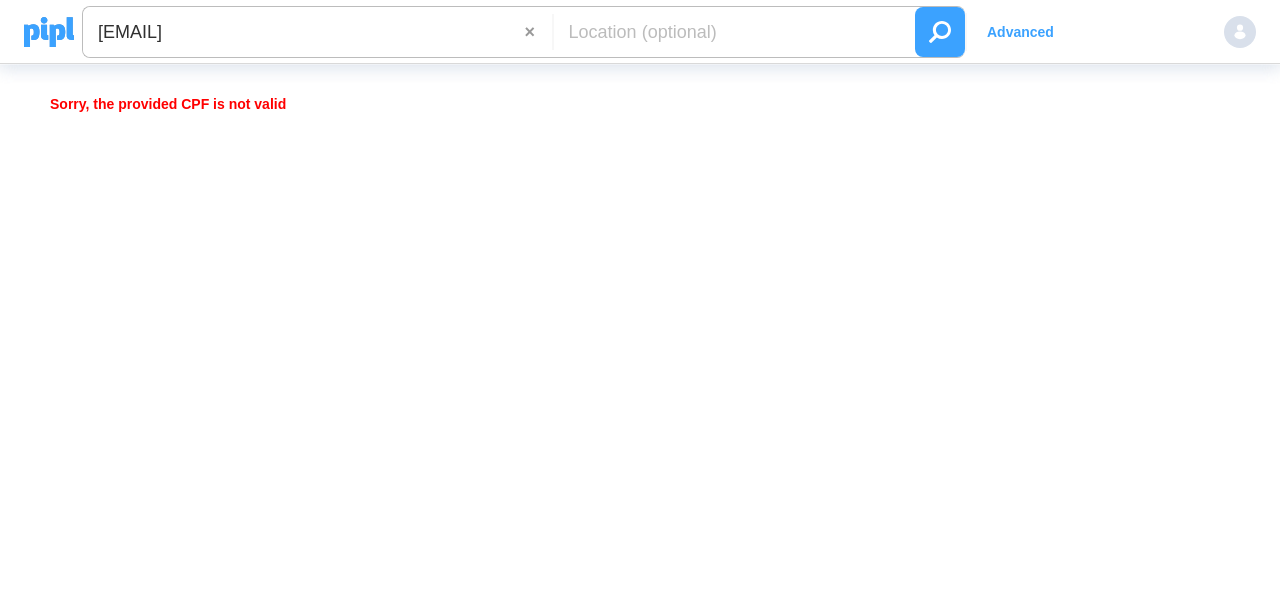 click on "235.941.218-36@cpf" at bounding box center (304, 32) 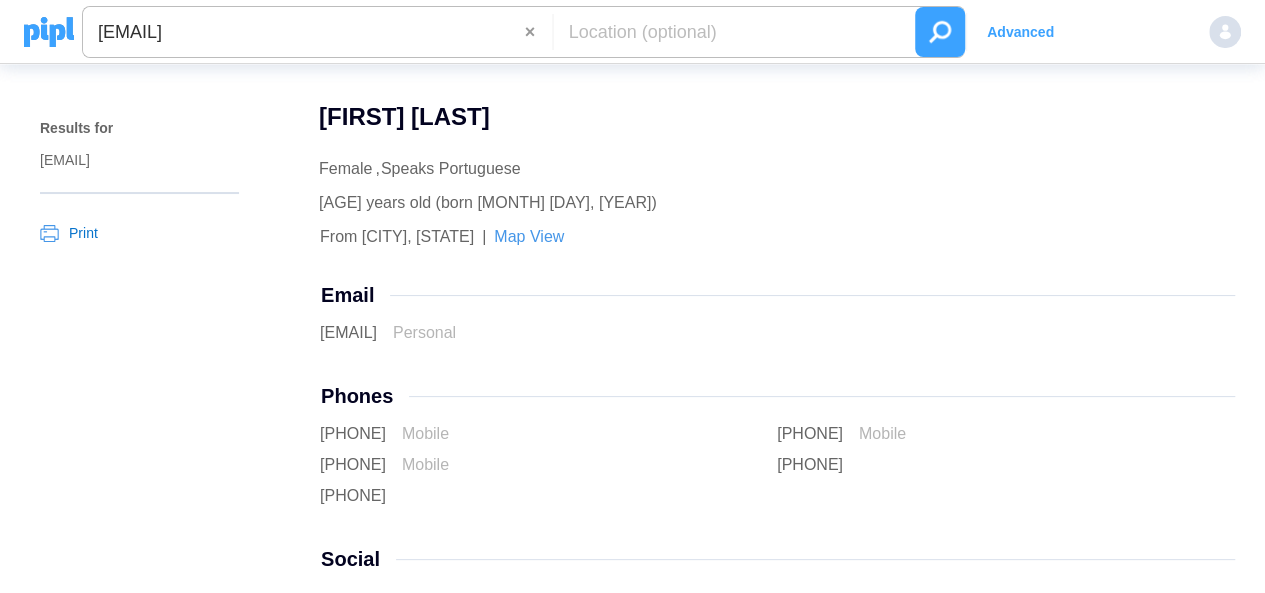 scroll, scrollTop: 200, scrollLeft: 0, axis: vertical 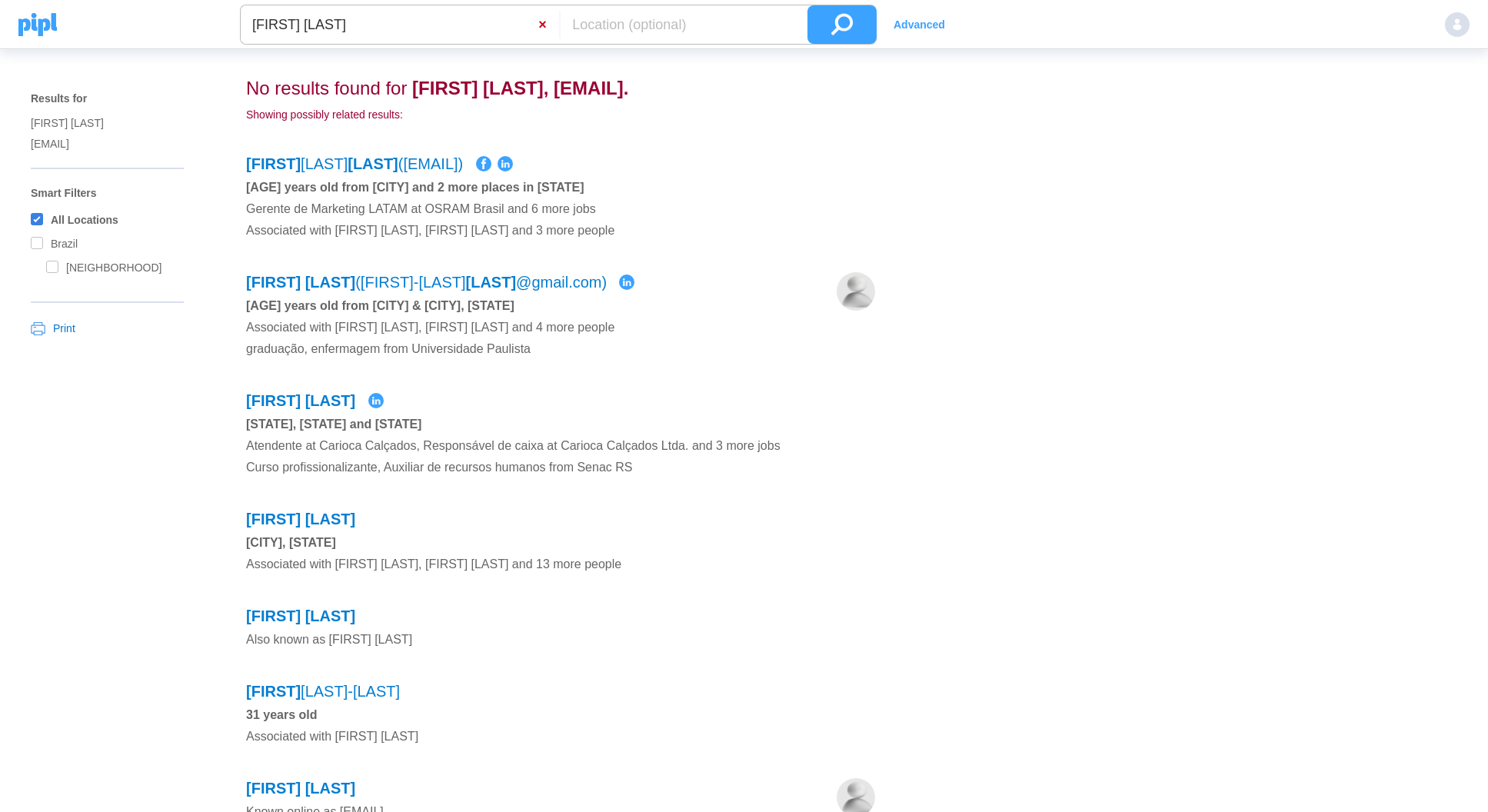 click on "×" at bounding box center [548, 25] 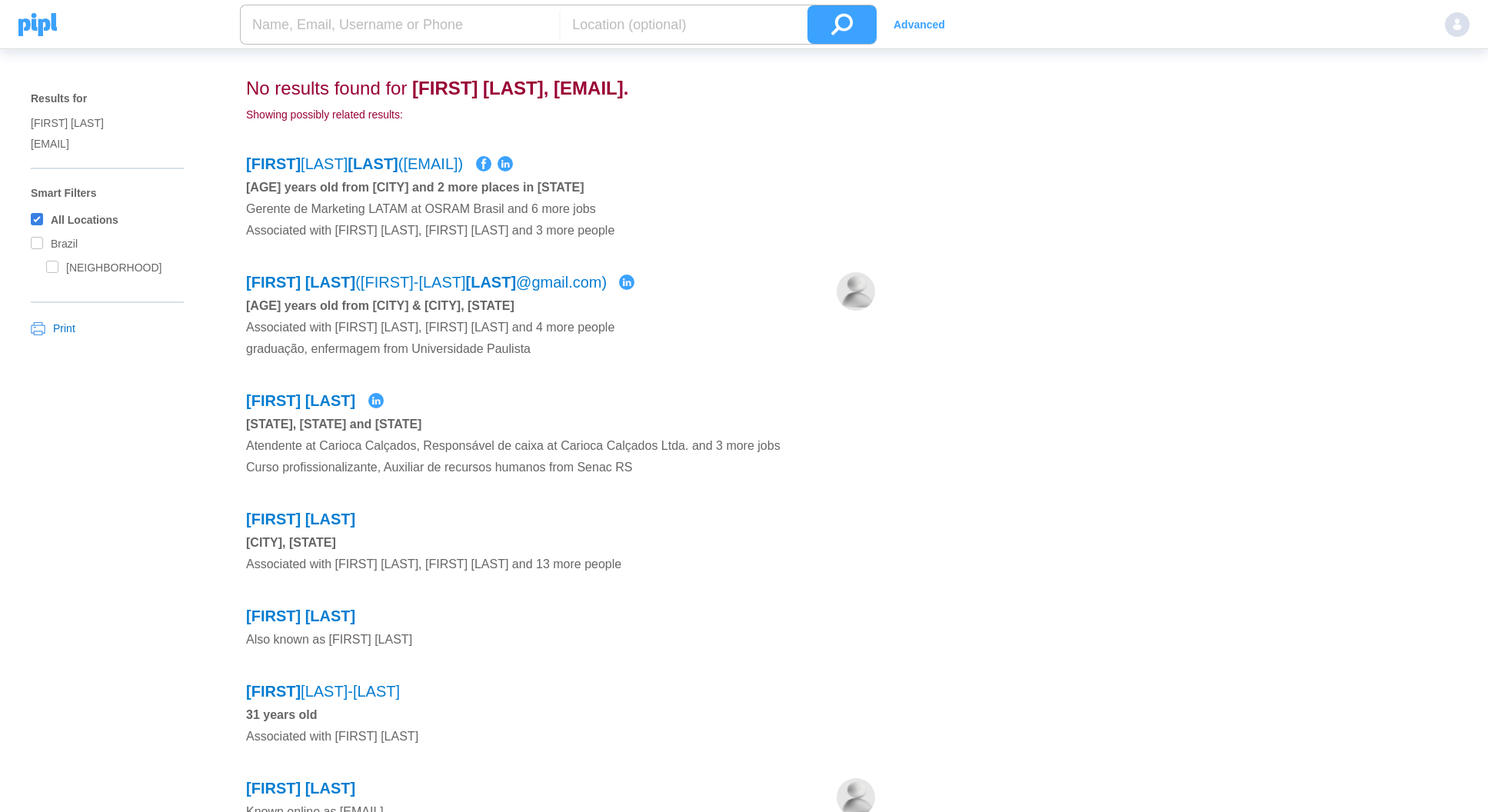 drag, startPoint x: 483, startPoint y: 22, endPoint x: 522, endPoint y: 25, distance: 39.115214 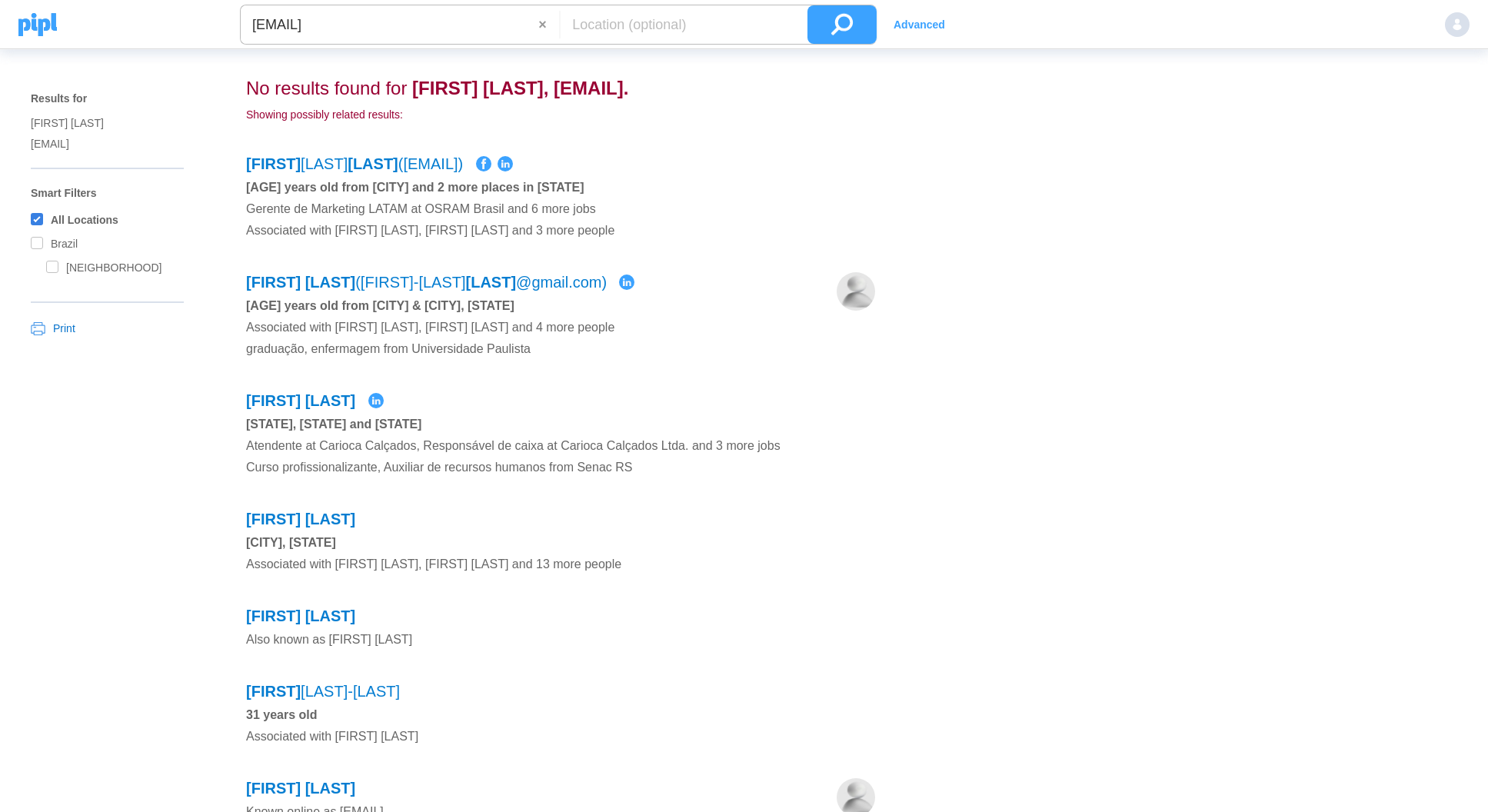 type on "marielilira676@gmail.com" 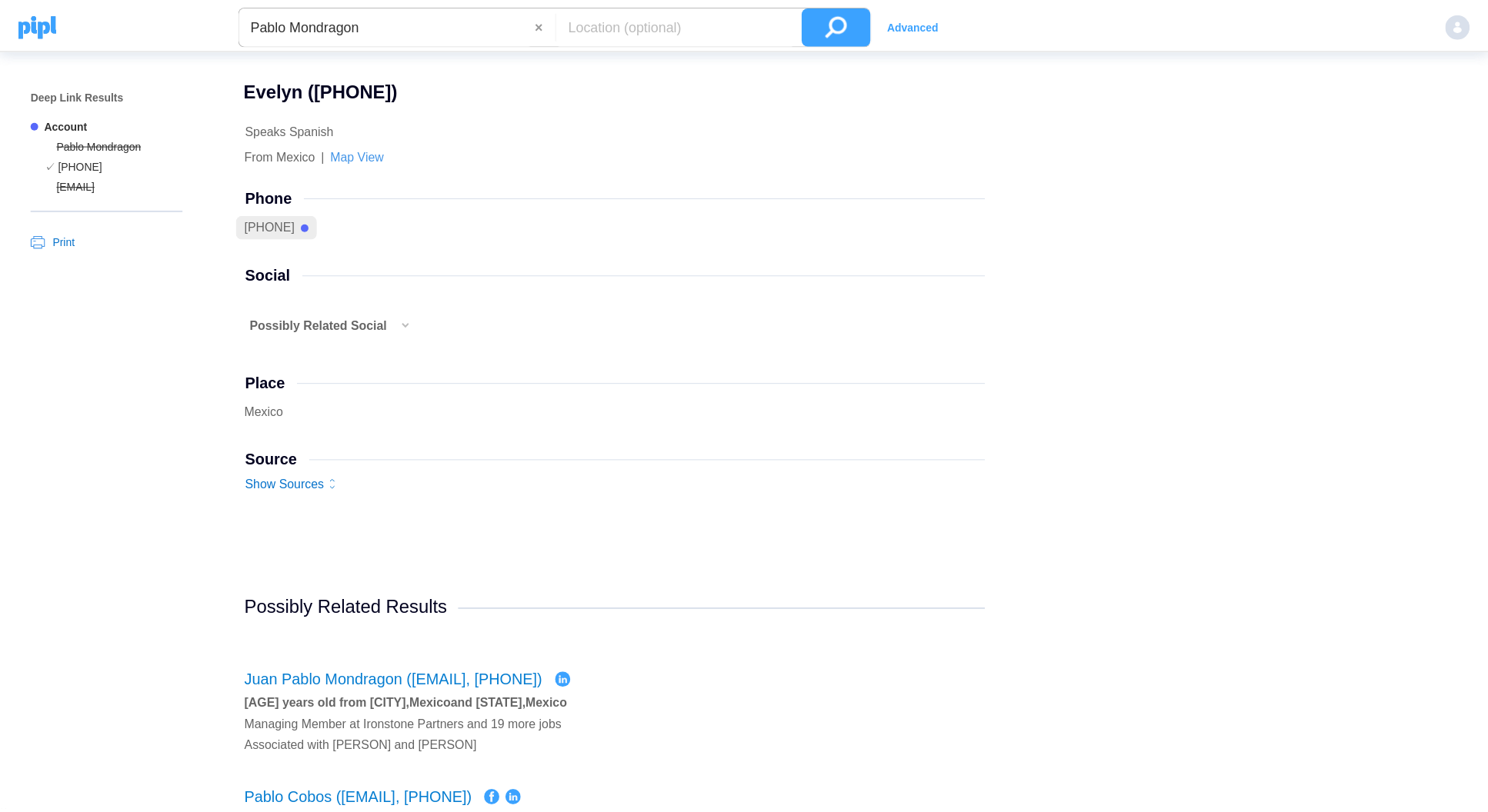 scroll, scrollTop: 0, scrollLeft: 0, axis: both 